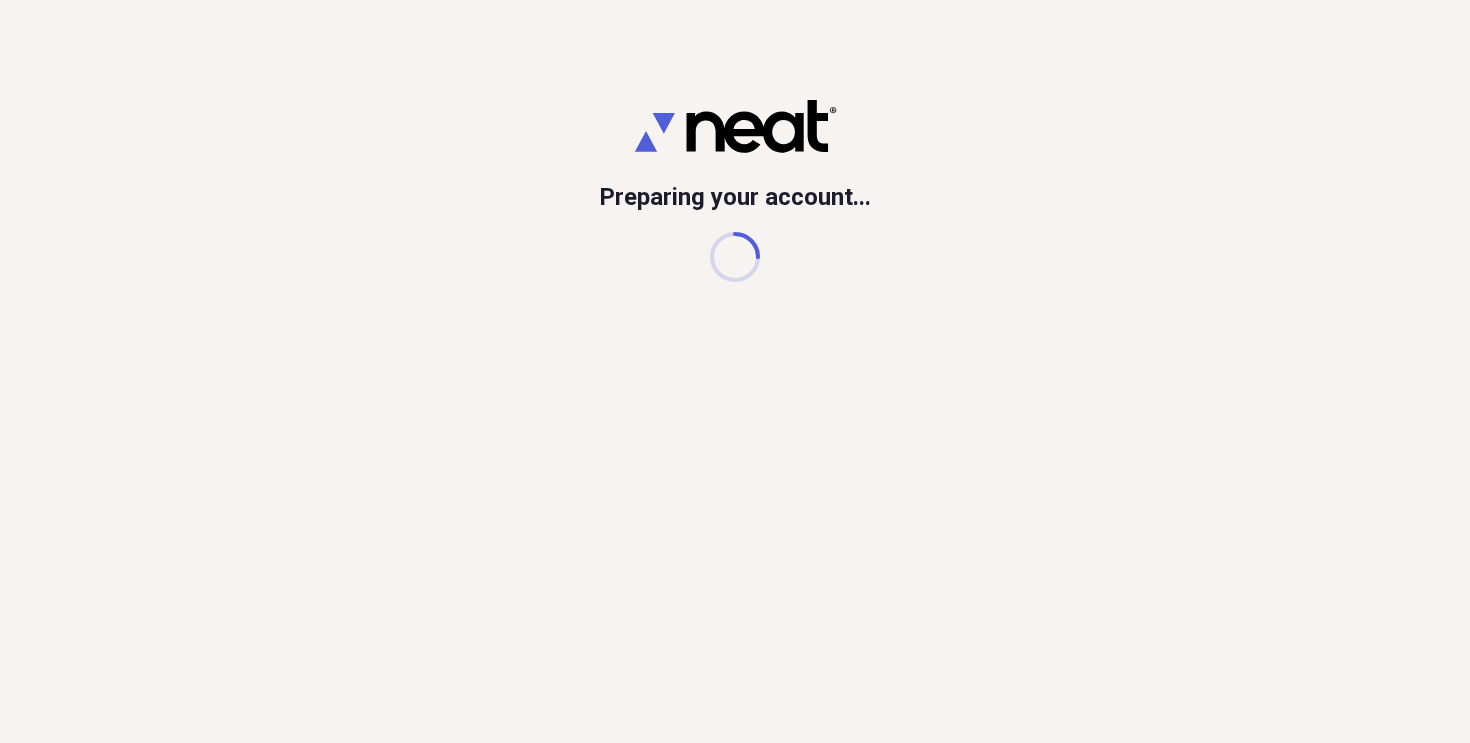 scroll, scrollTop: 0, scrollLeft: 0, axis: both 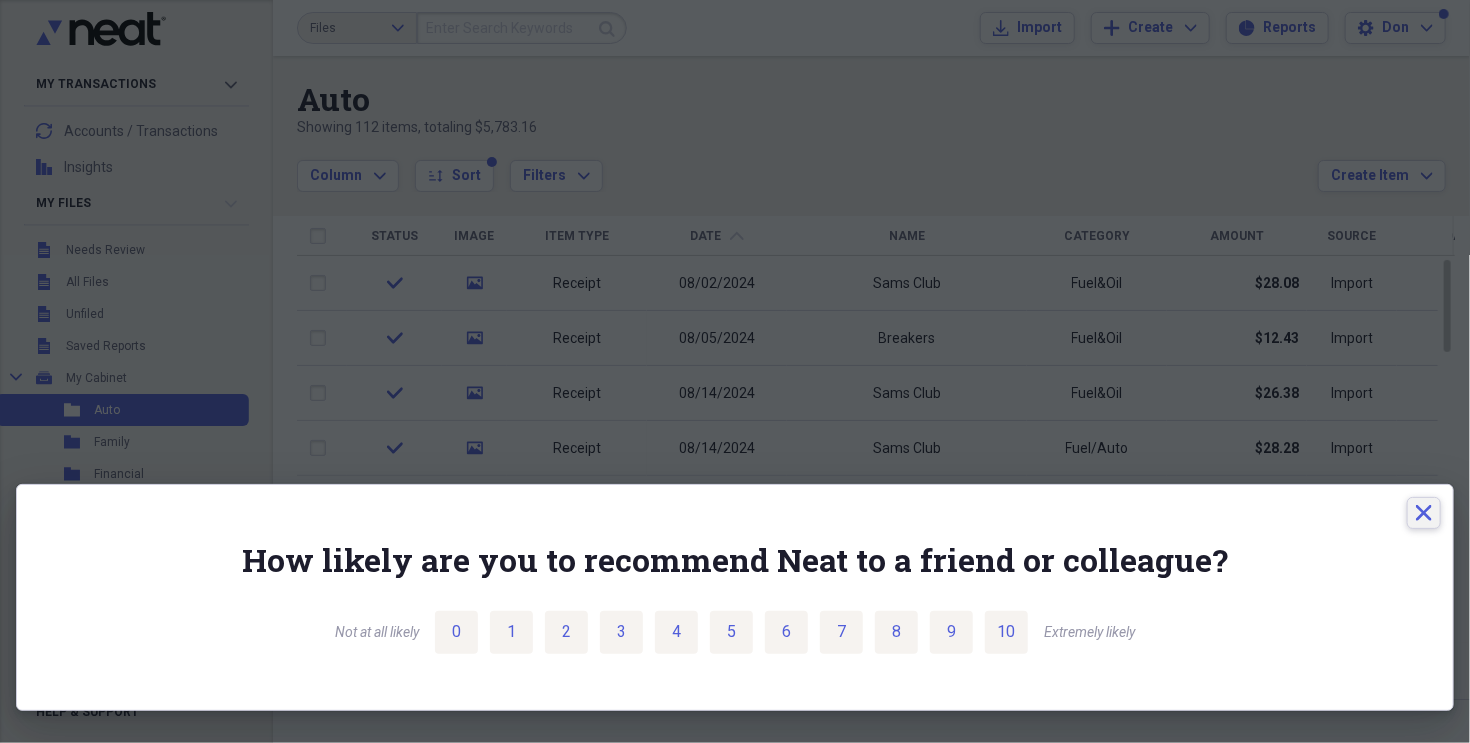 click 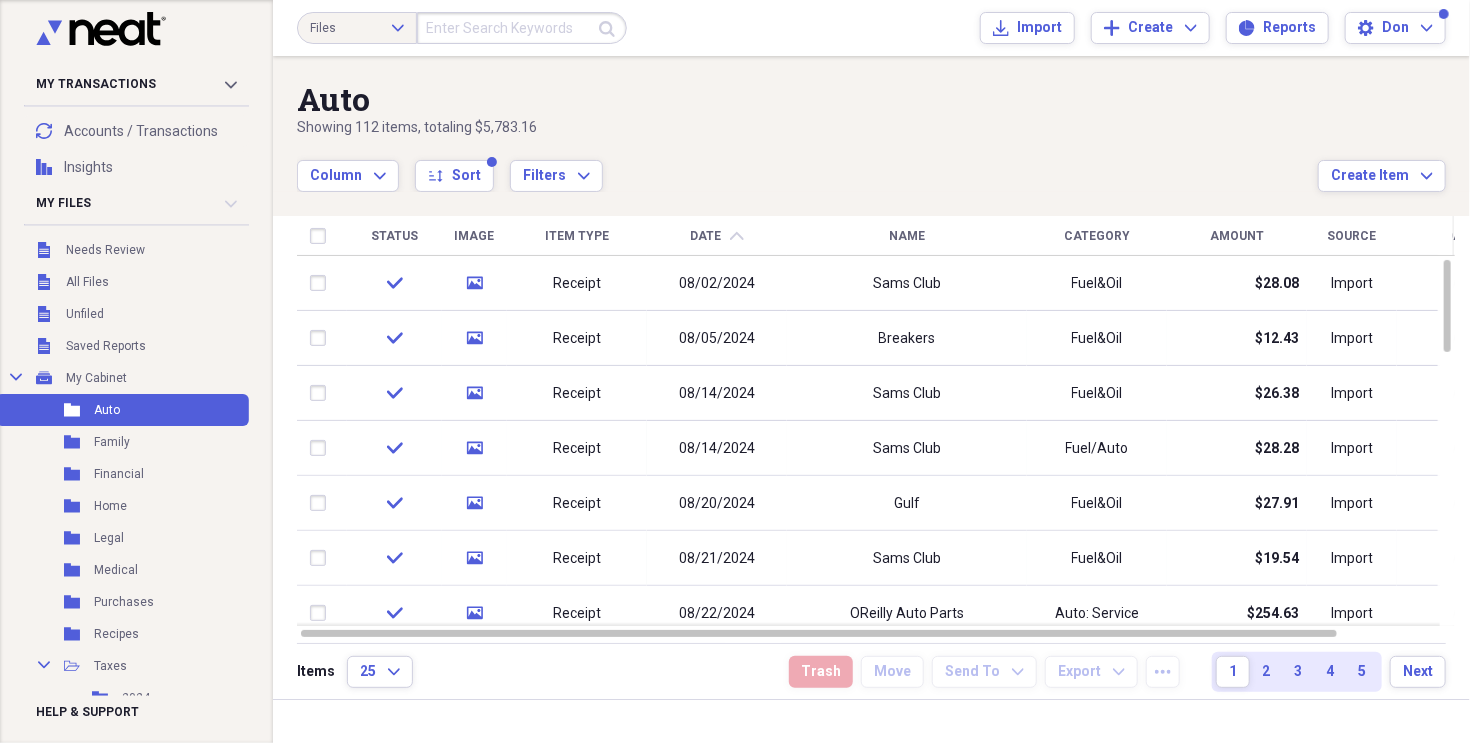 click on "Expand" 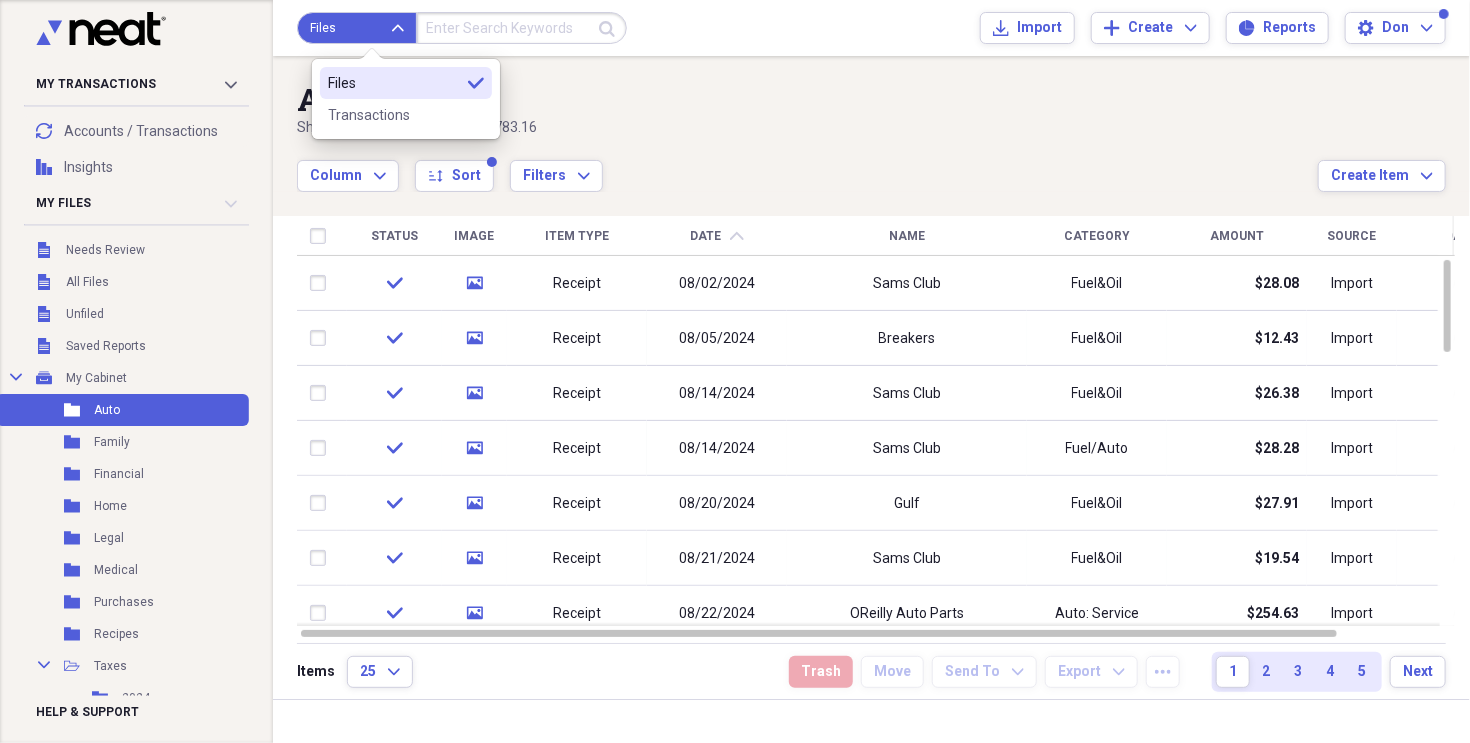 click on "Auto" at bounding box center (807, 99) 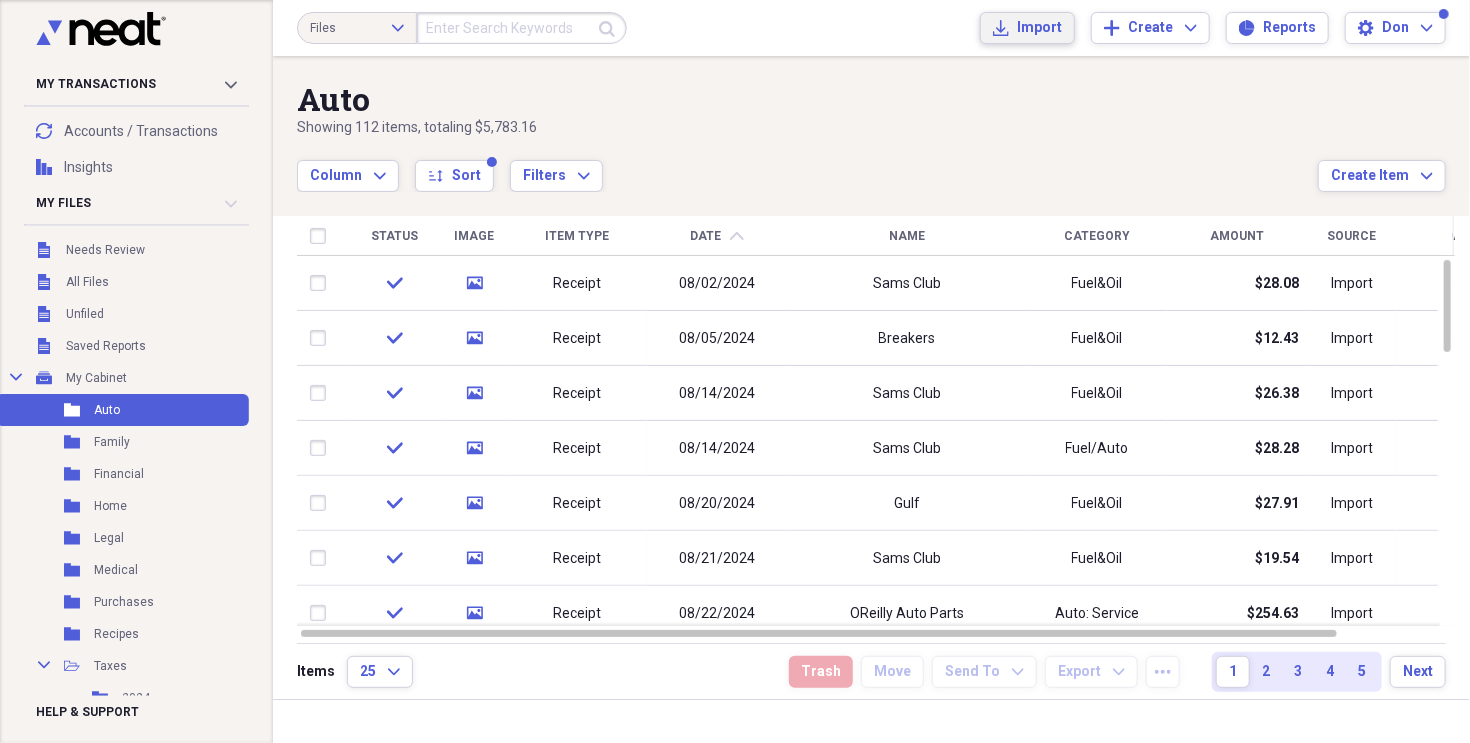 click on "Import" at bounding box center [1039, 28] 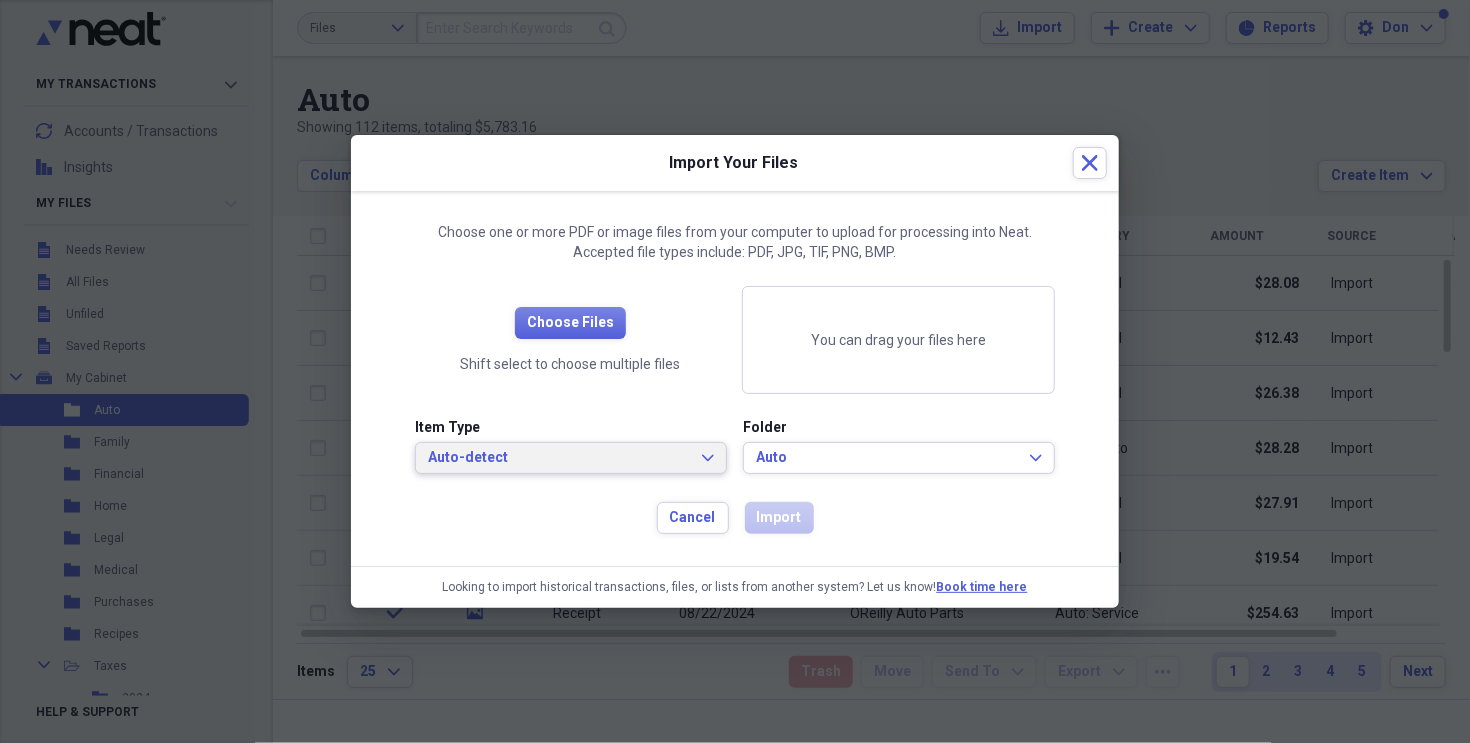click on "Expand" 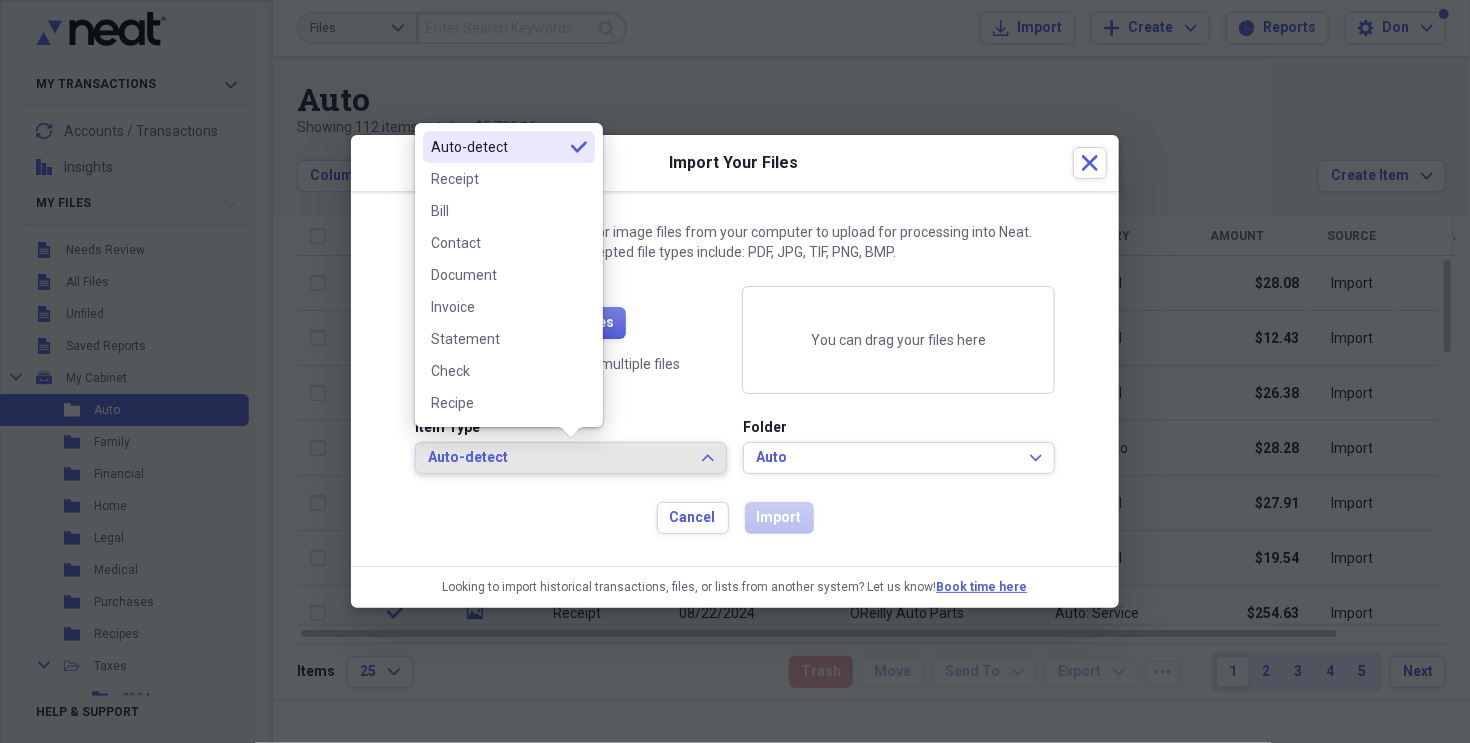 click on "Auto-detect" at bounding box center [497, 147] 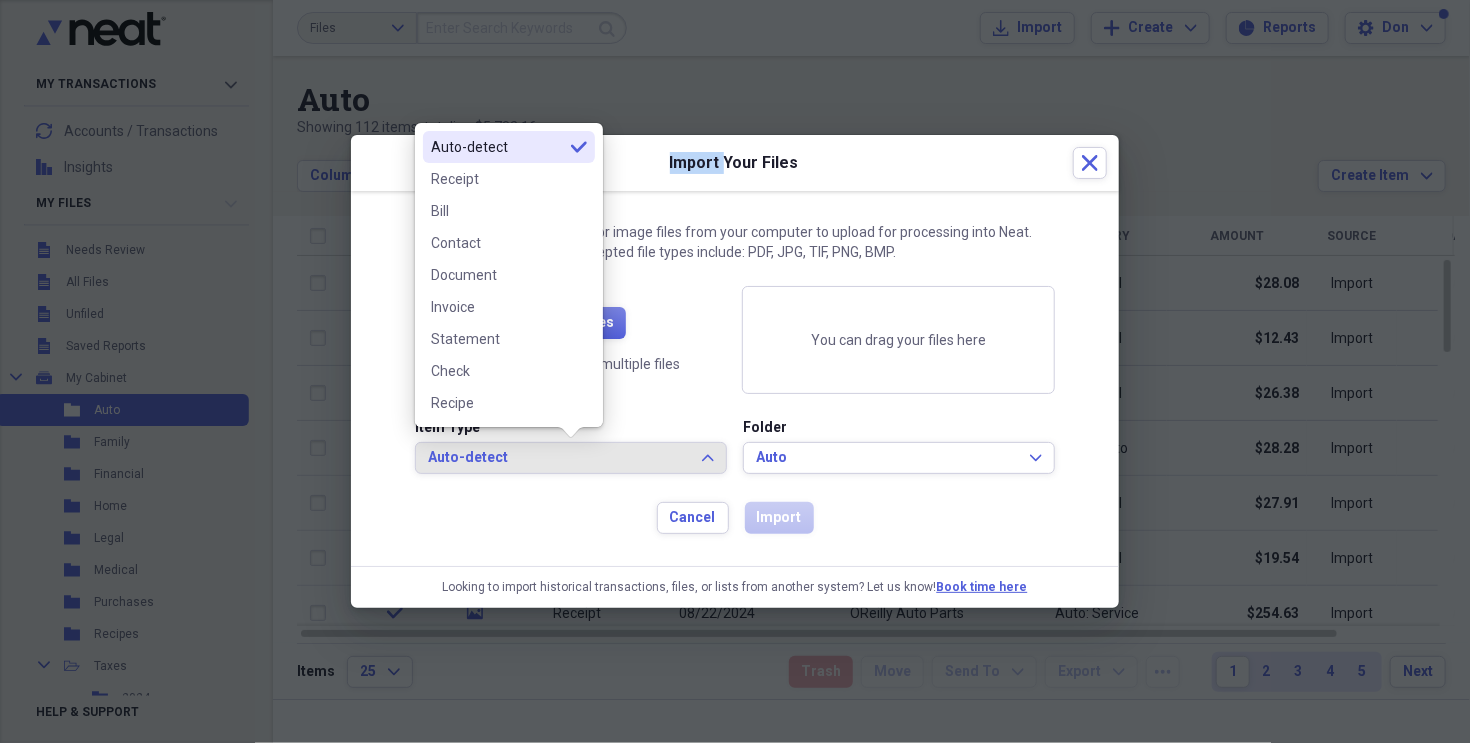 click on "Import Your Files Close" at bounding box center [735, 163] 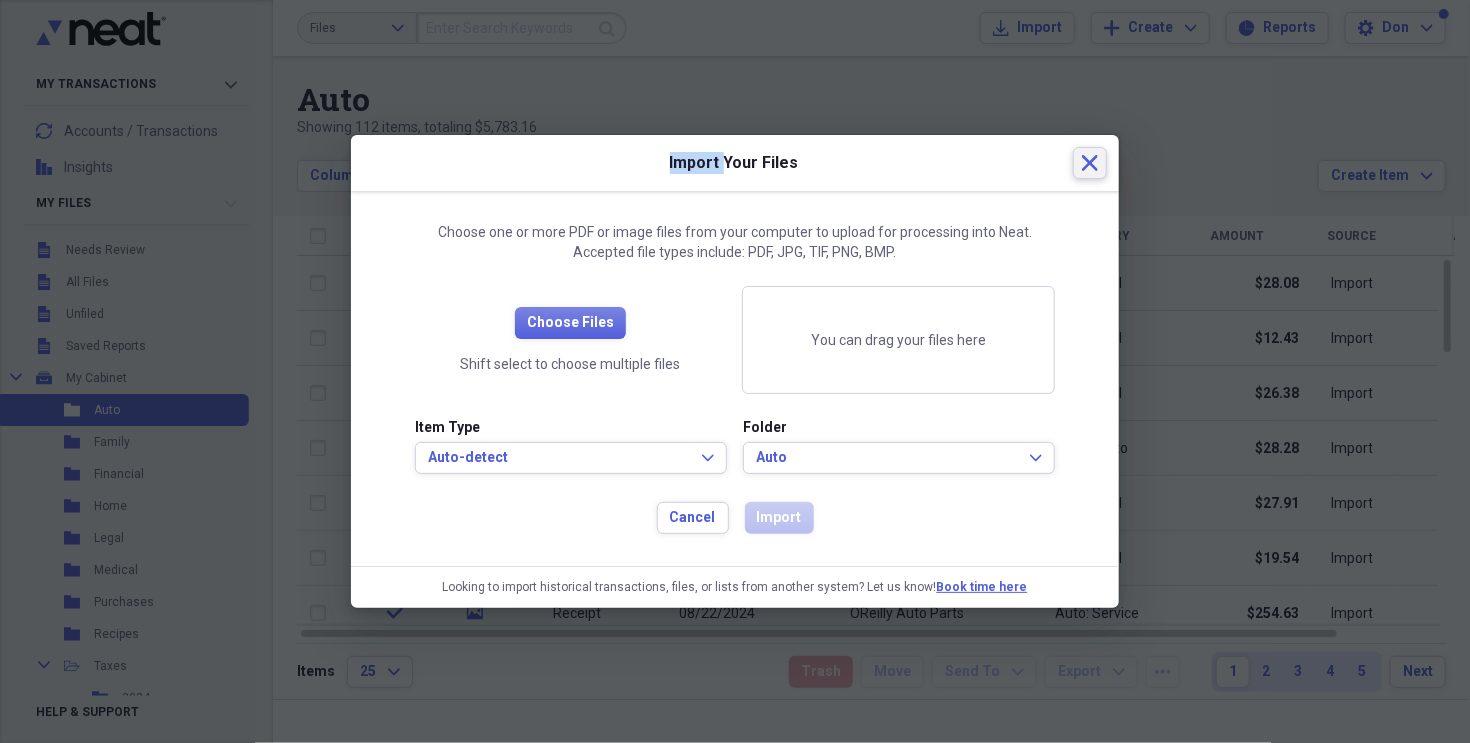 click 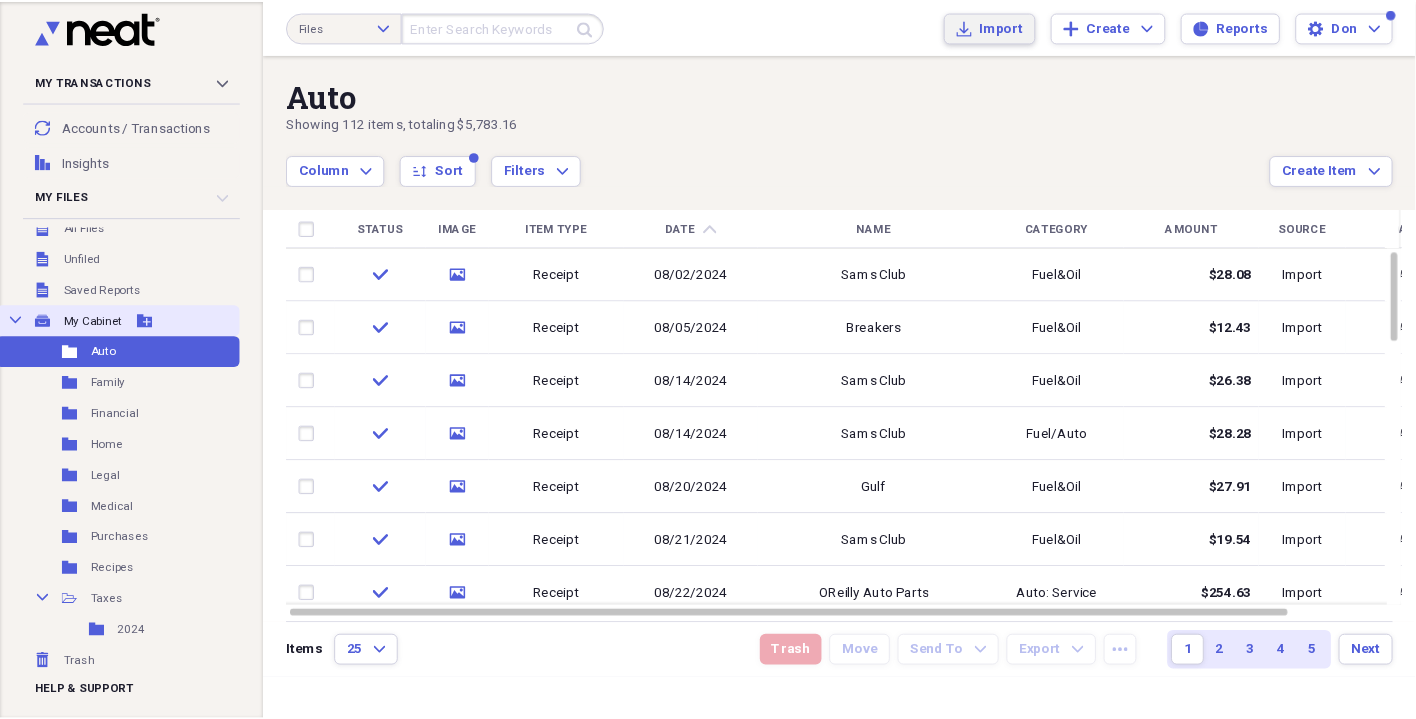scroll, scrollTop: 0, scrollLeft: 0, axis: both 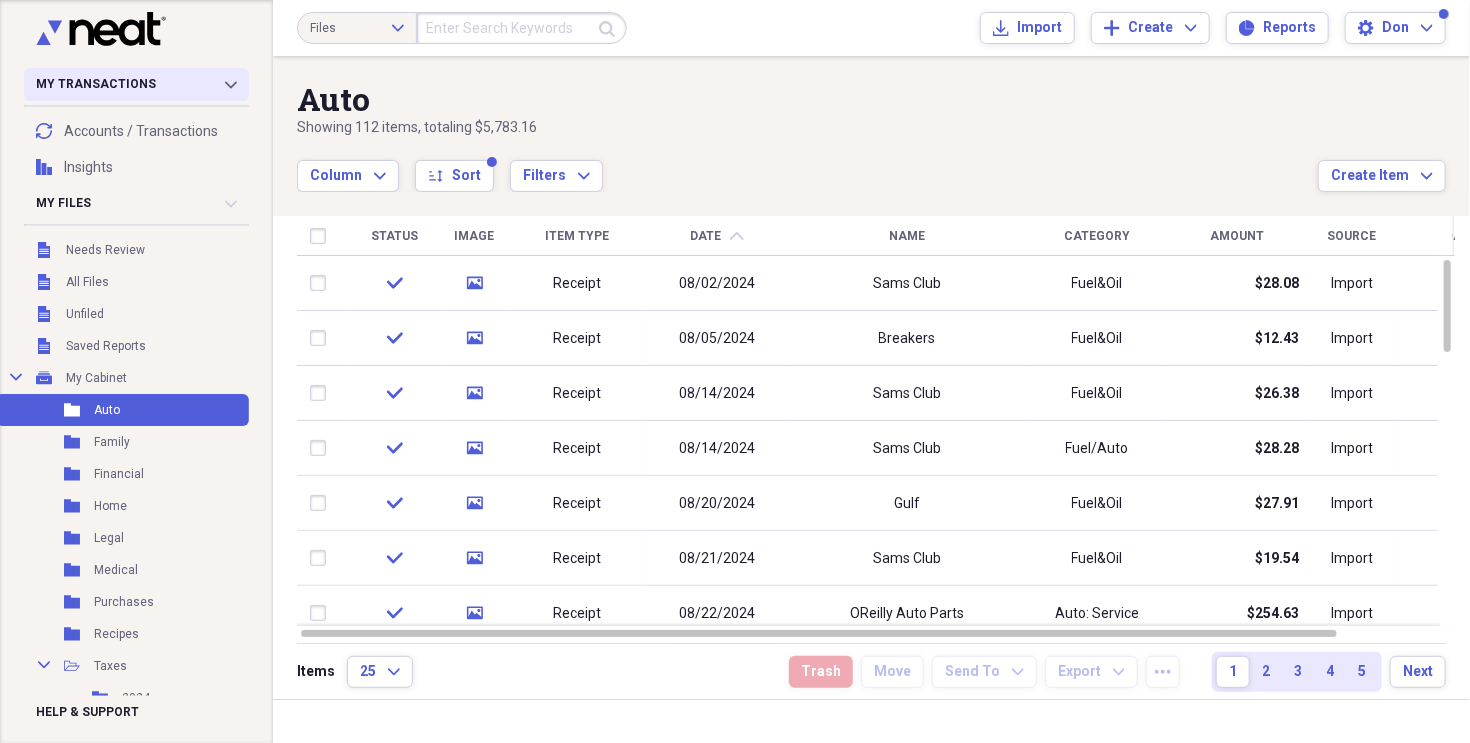 click on "Collapse" 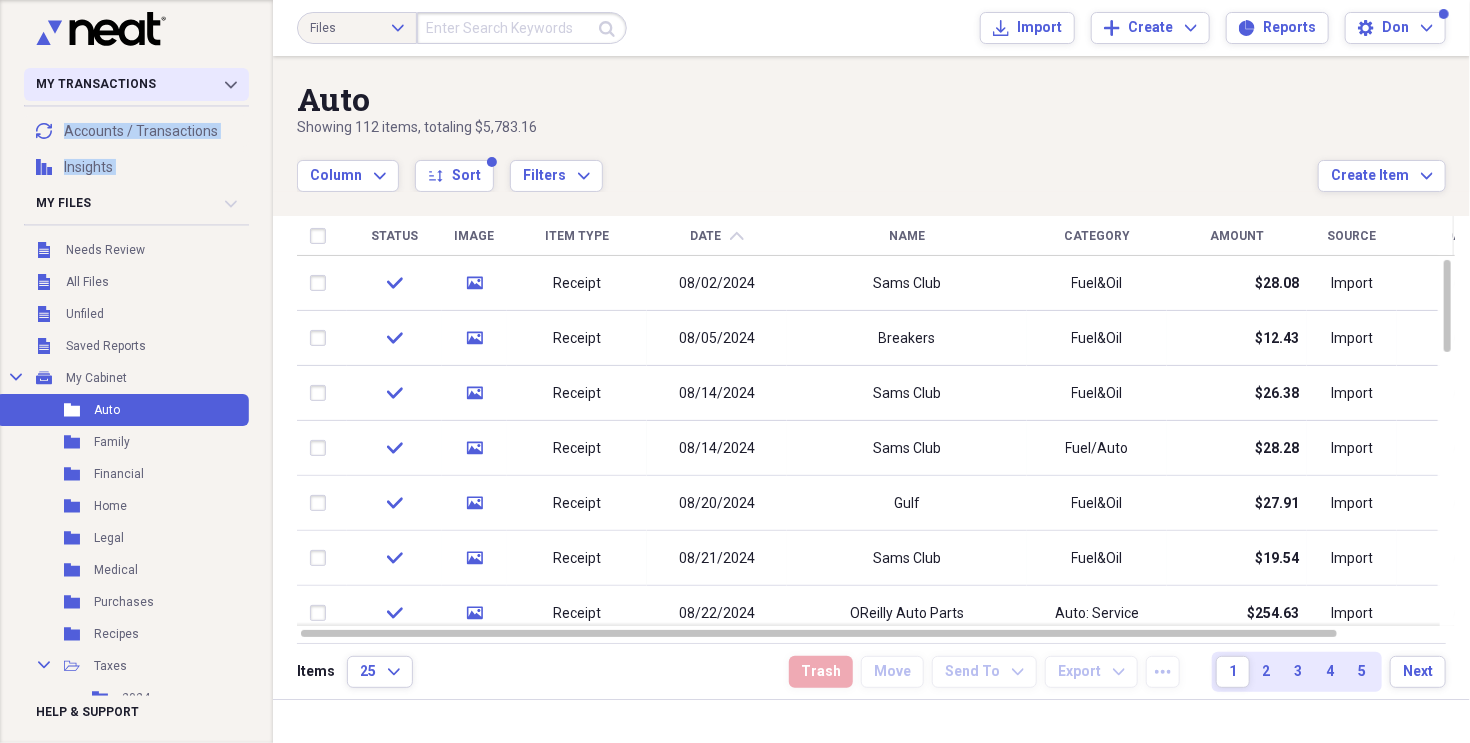 click on "Collapse" 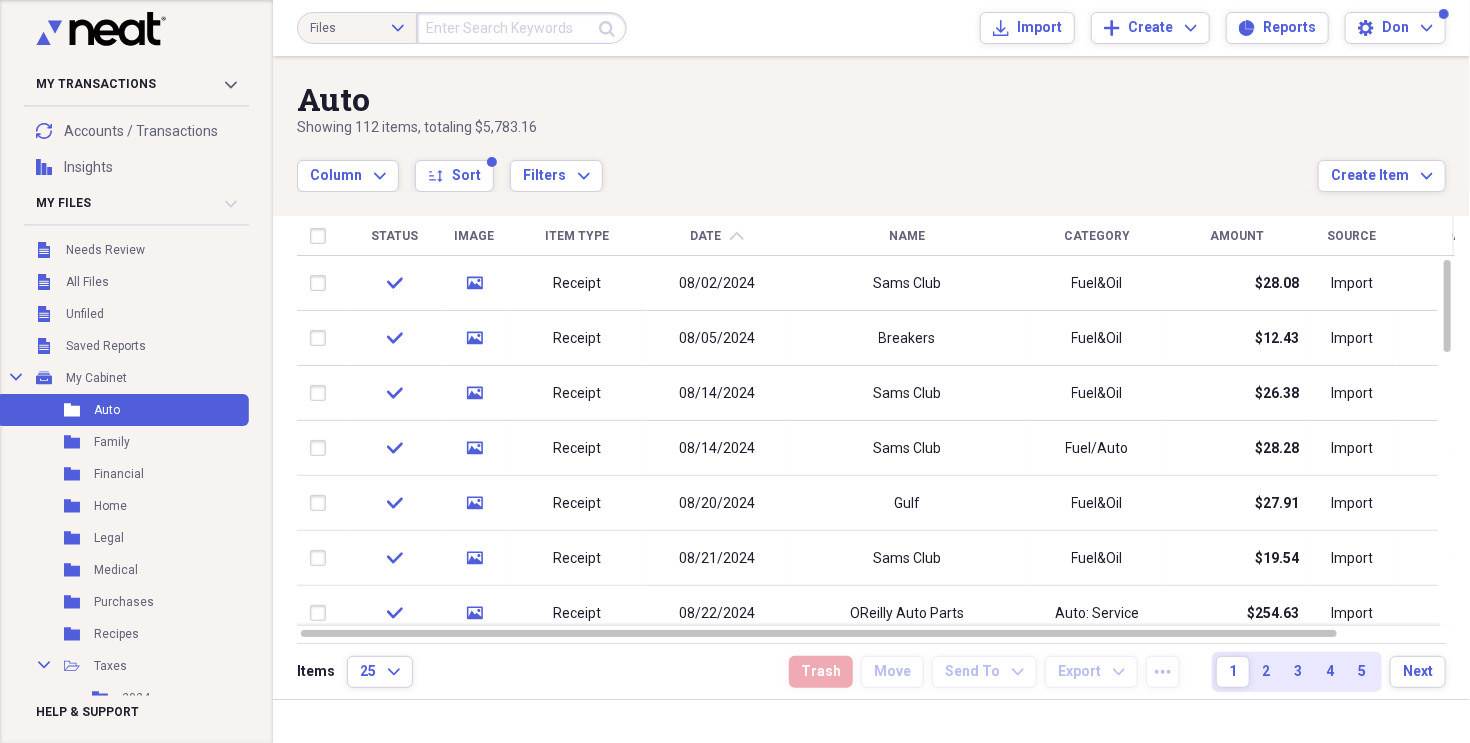 click on "My Files Collapse" at bounding box center [136, 203] 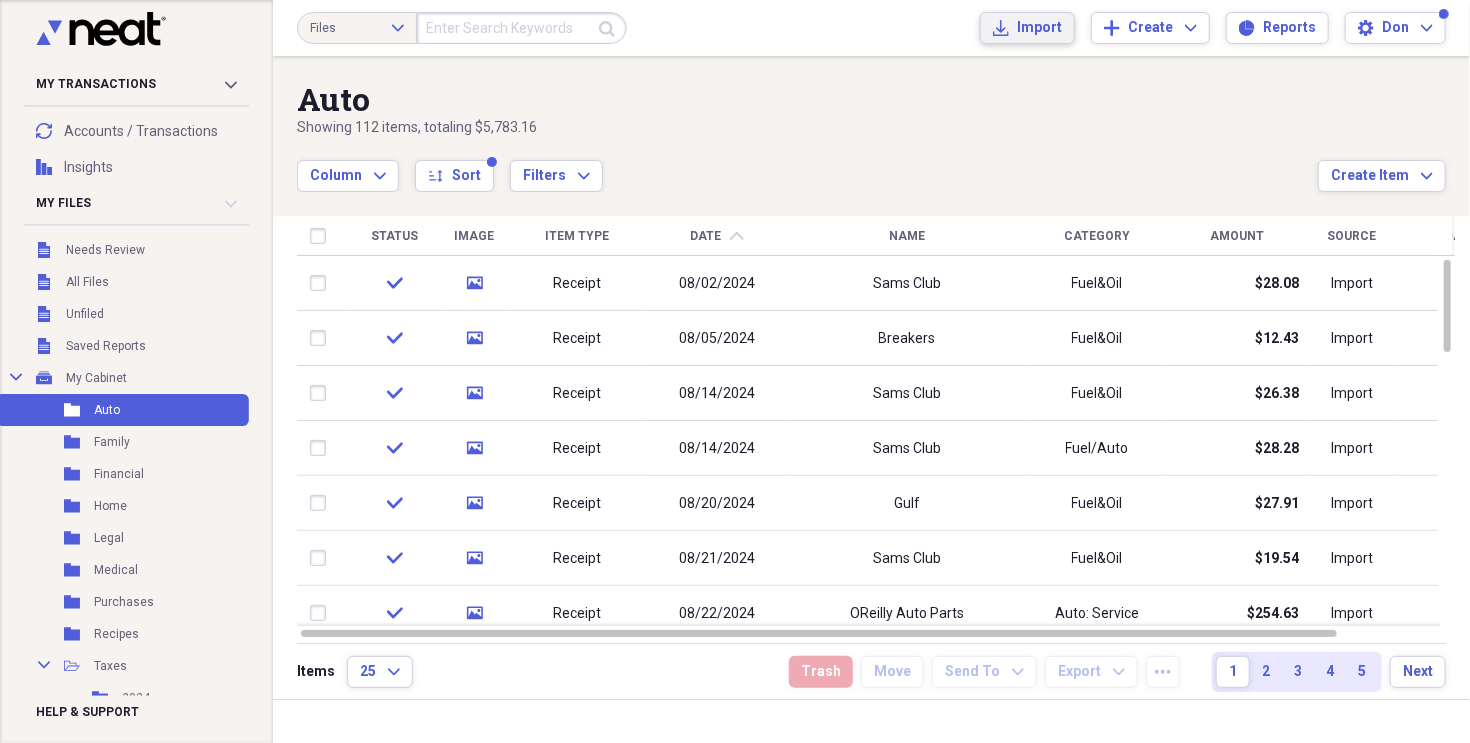 click on "Import" at bounding box center (1039, 28) 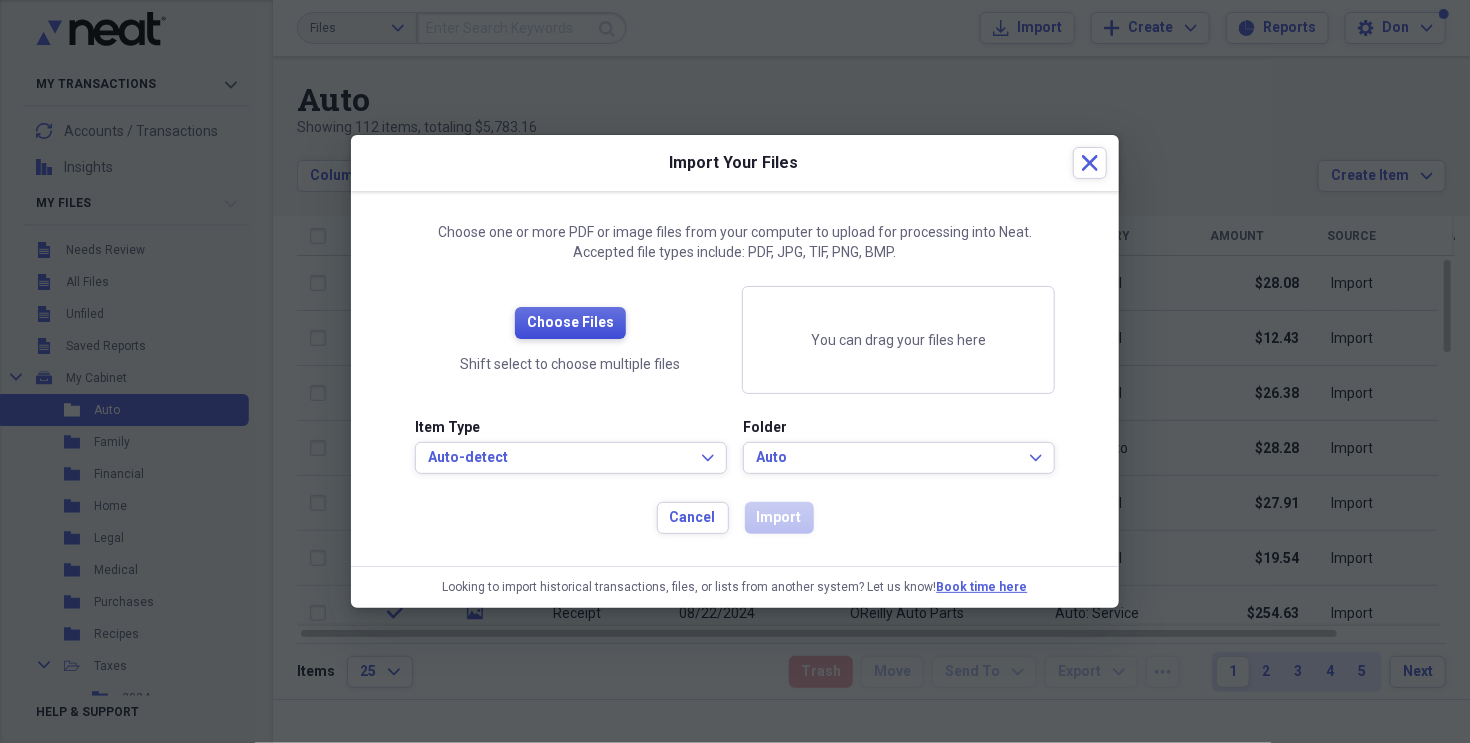 click on "Choose Files" at bounding box center (570, 323) 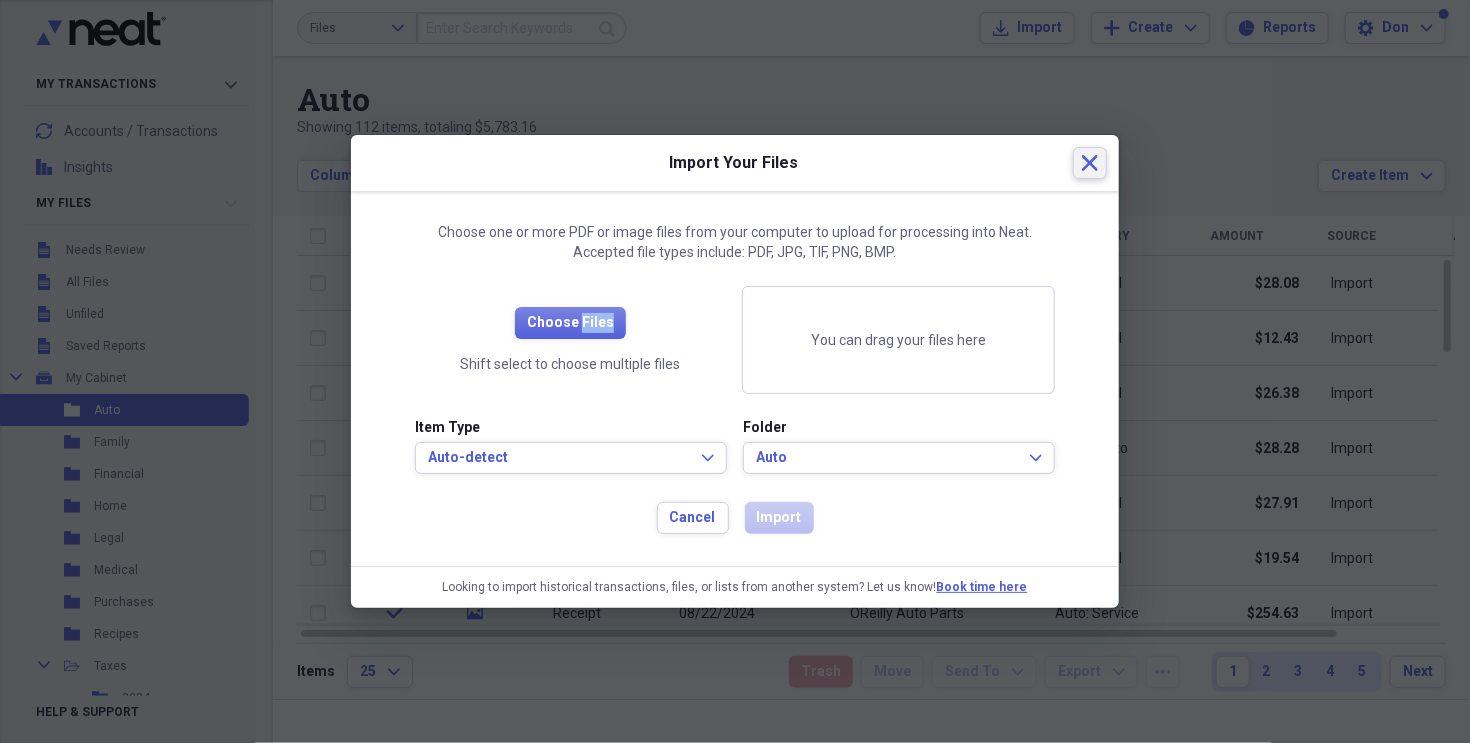 click on "Close" 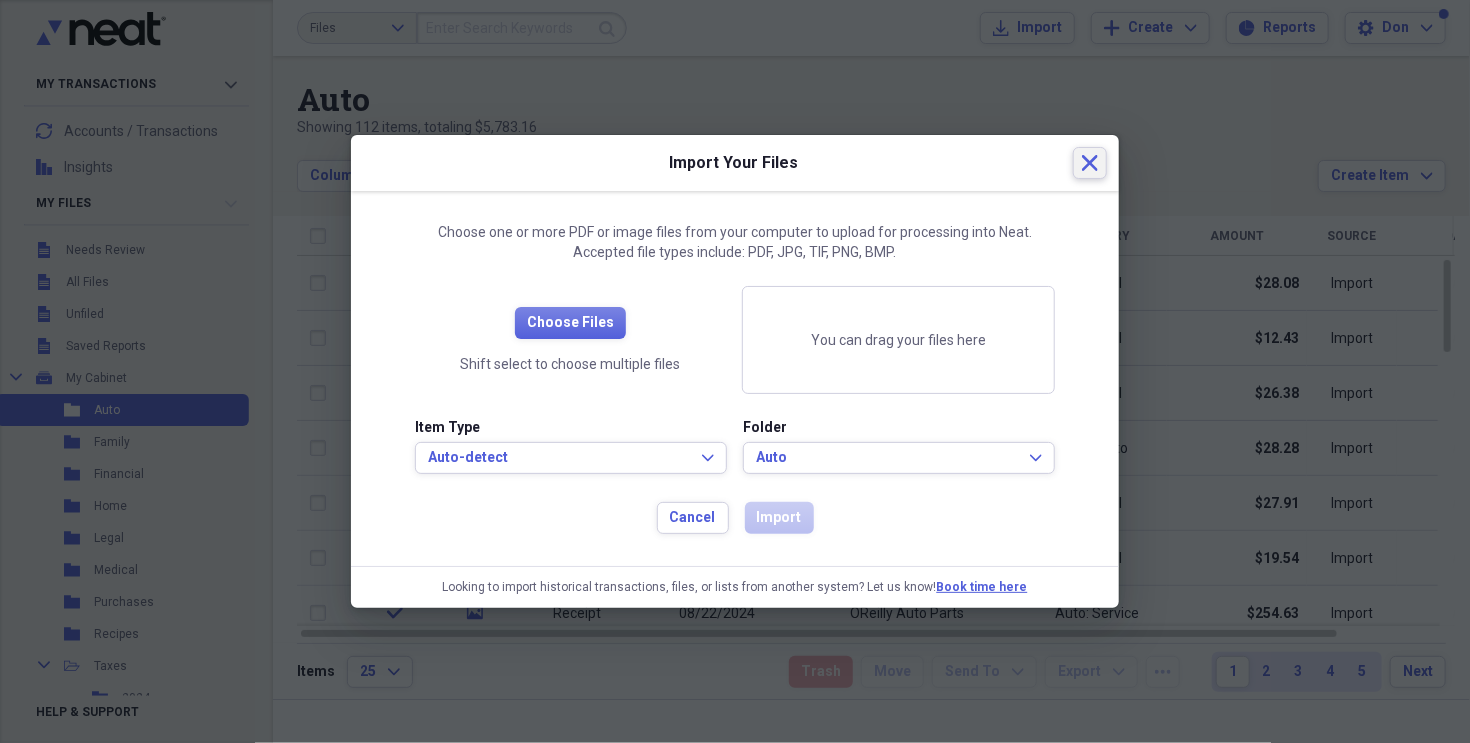 click on "Close" 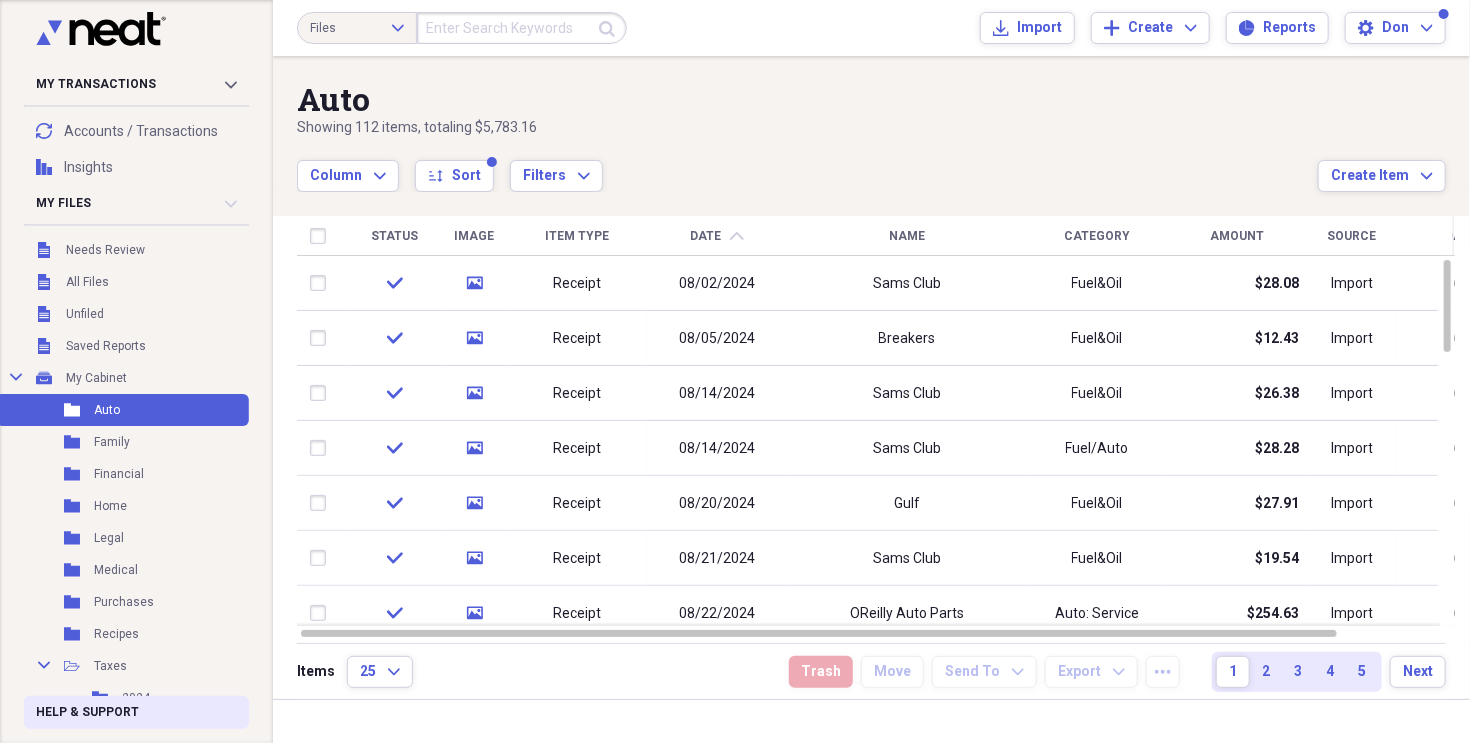 click on "Help & Support" at bounding box center (87, 712) 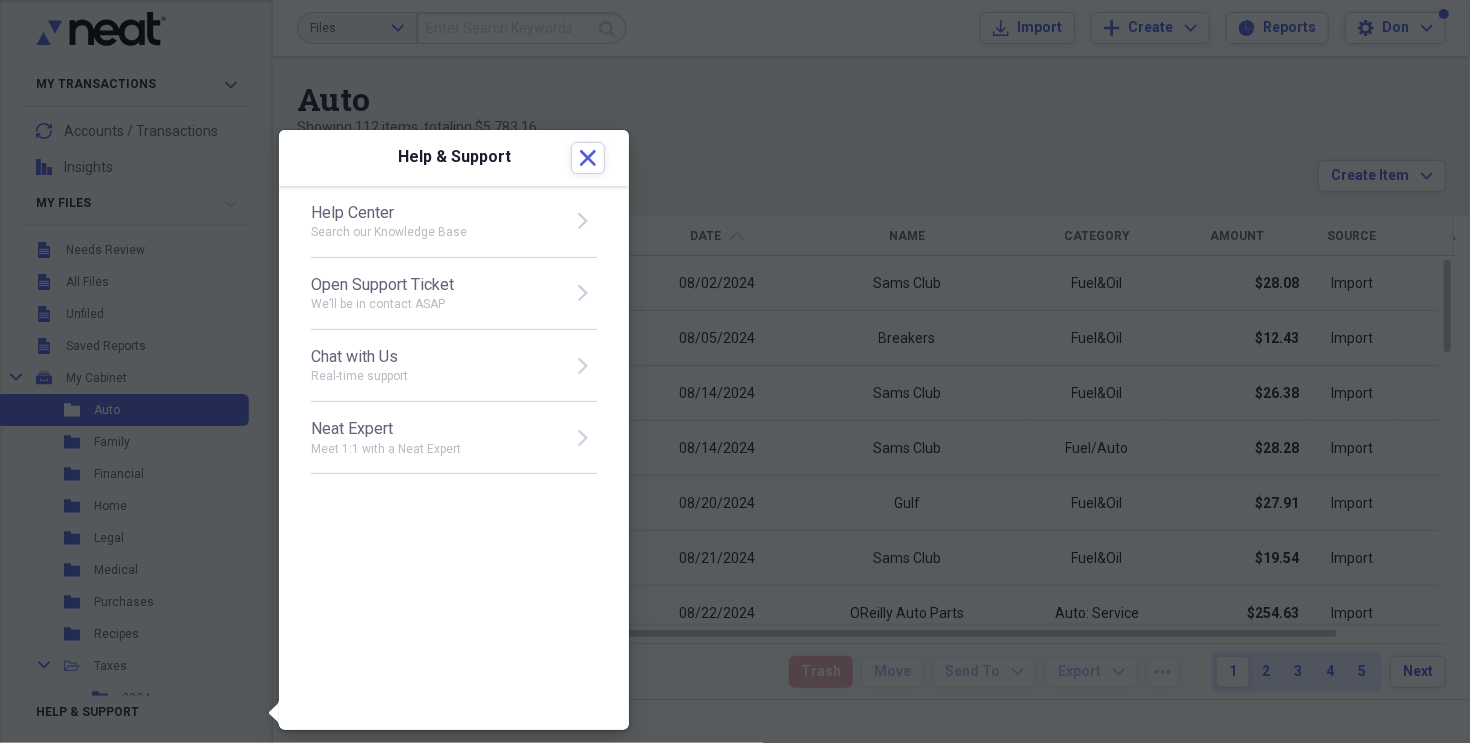 click on "Help Center" at bounding box center [435, 213] 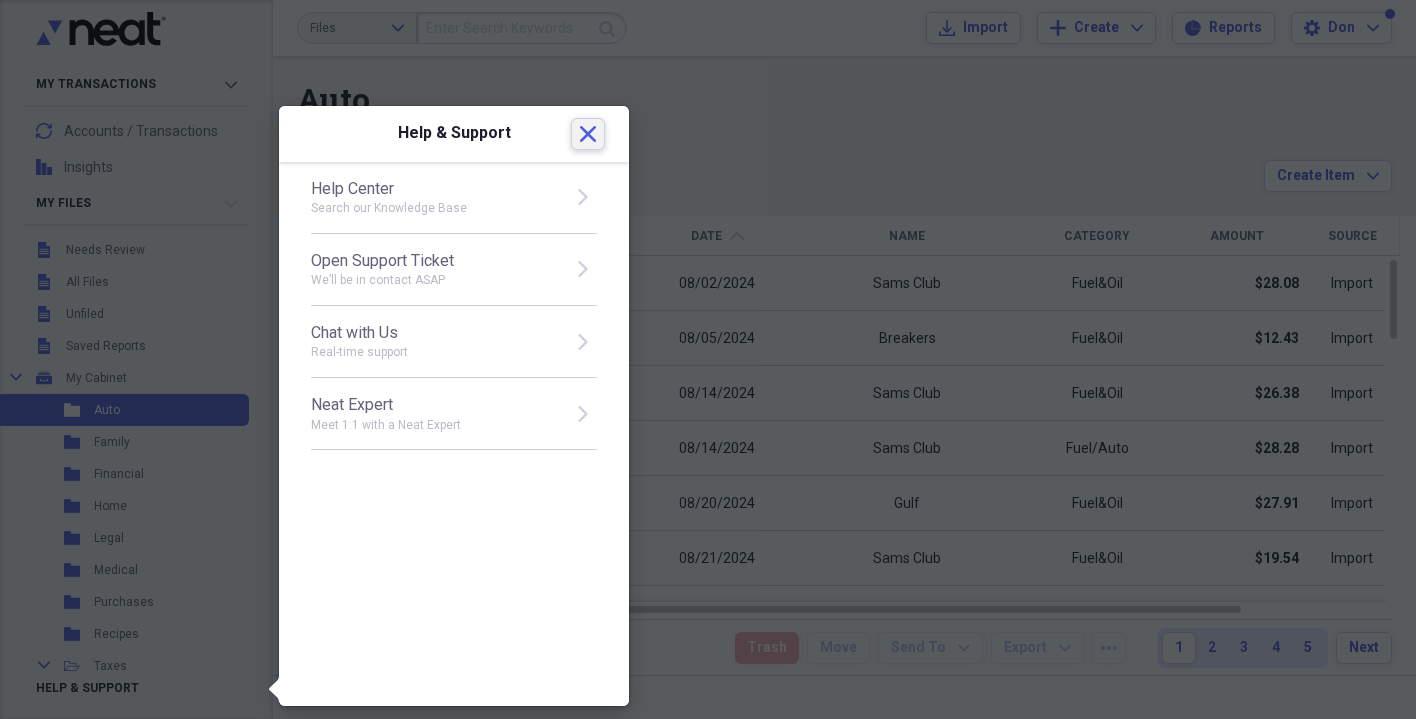 click 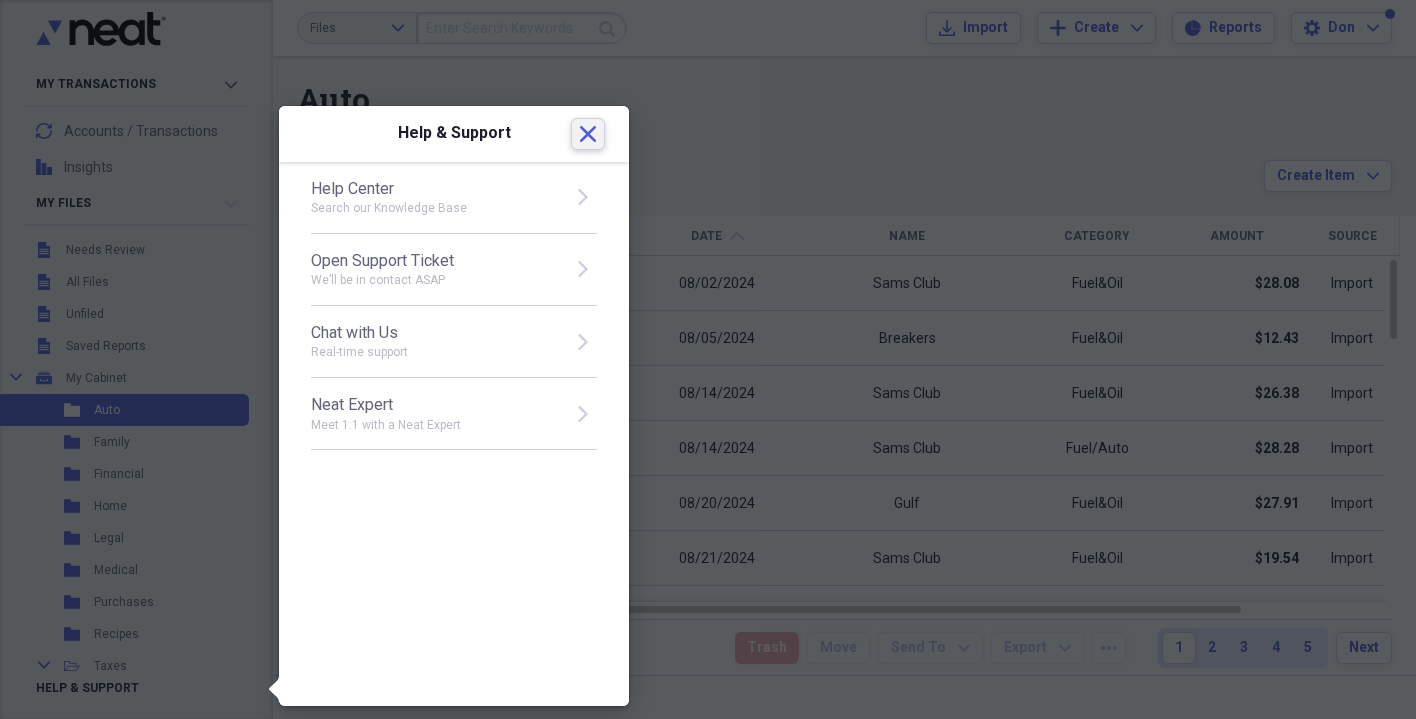 click on "Showing 112 items , totaling $5,783.16" at bounding box center (780, 128) 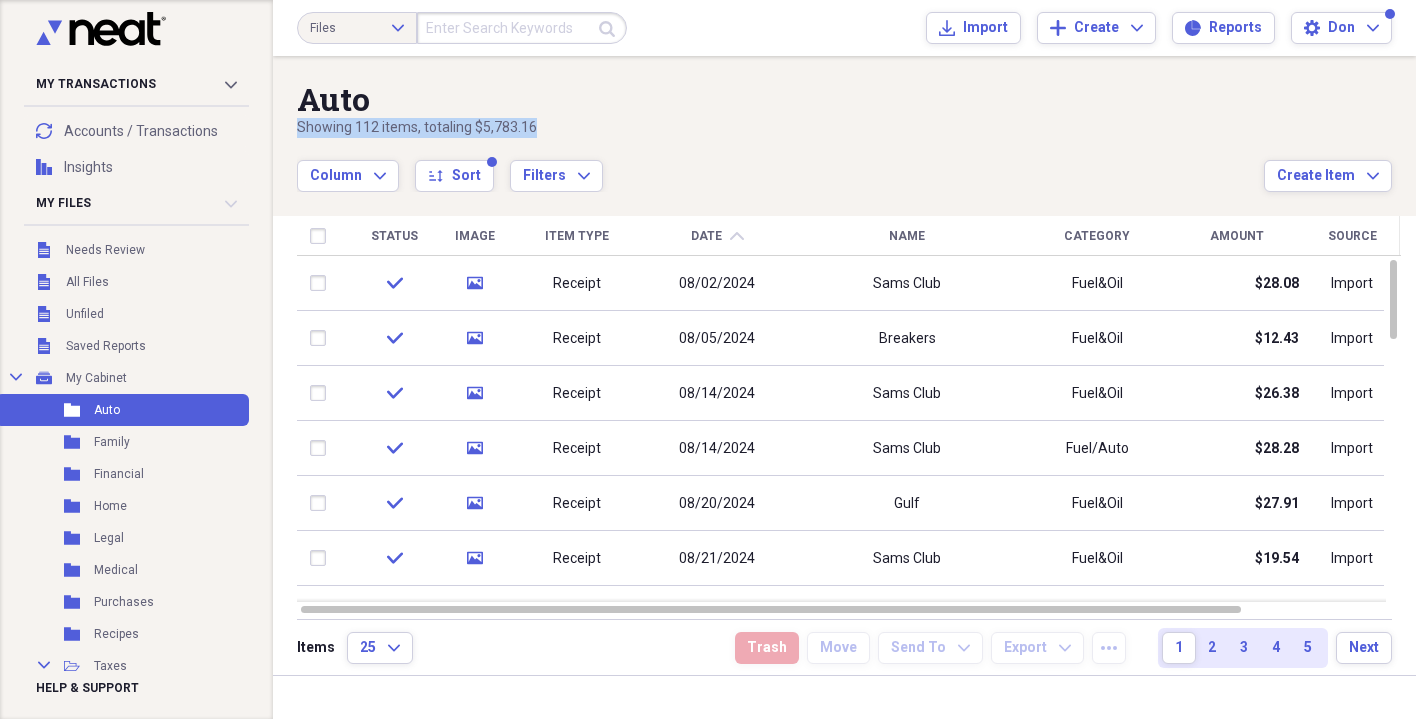 click on "Showing 112 items , totaling $5,783.16" at bounding box center [780, 128] 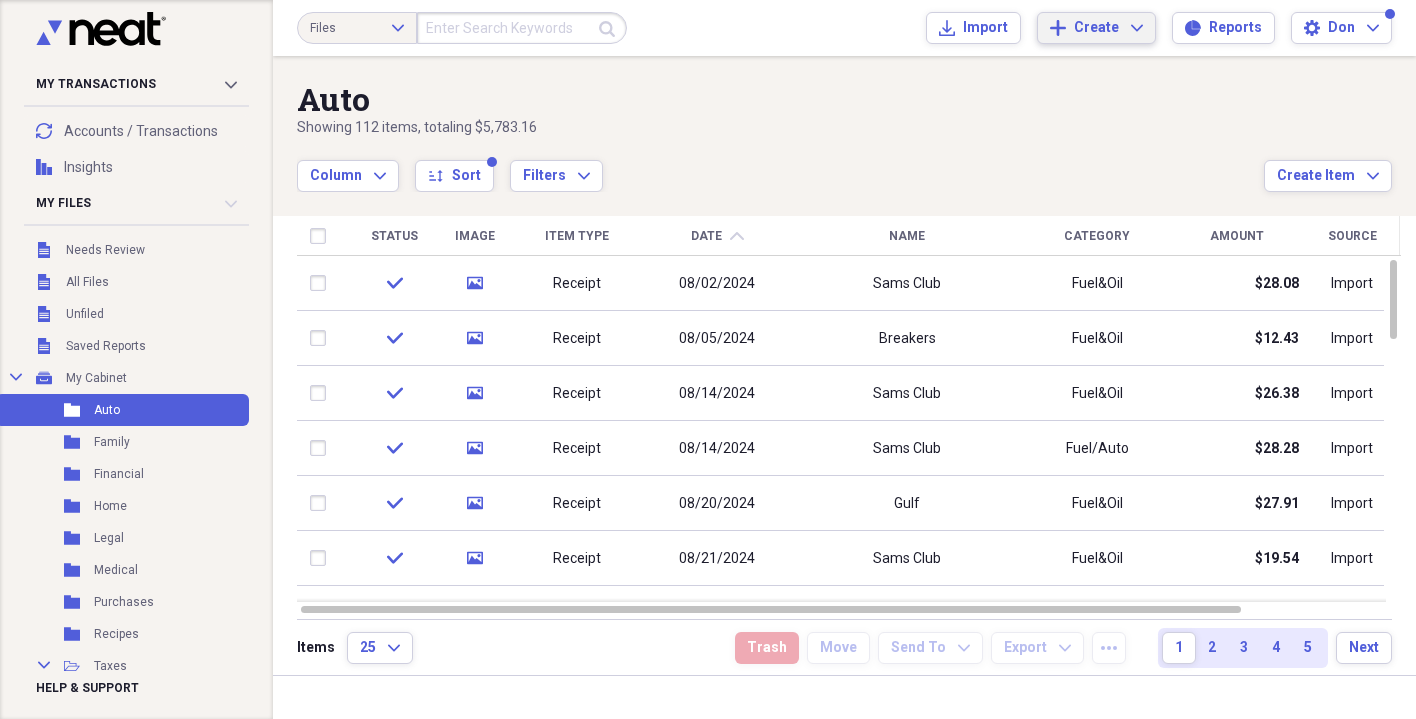 click on "Create" at bounding box center (1096, 28) 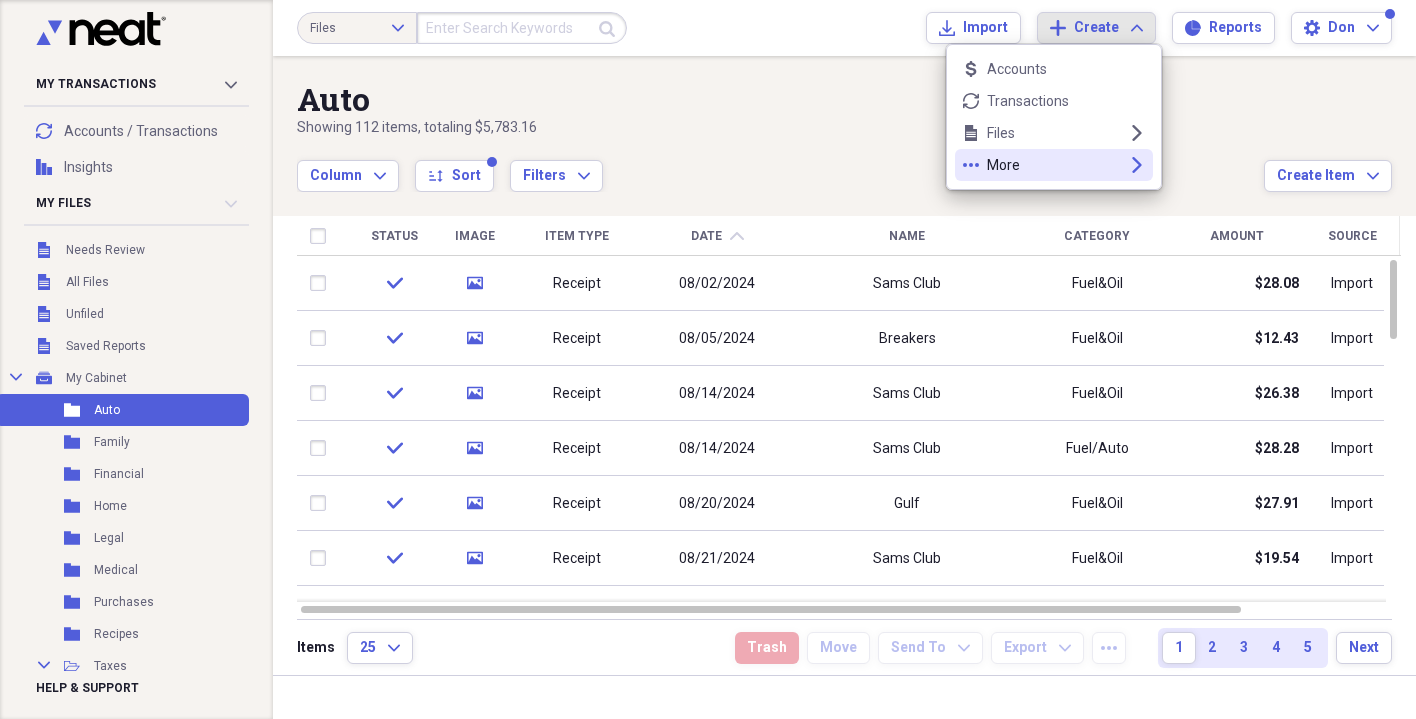 click on "More" at bounding box center (1054, 165) 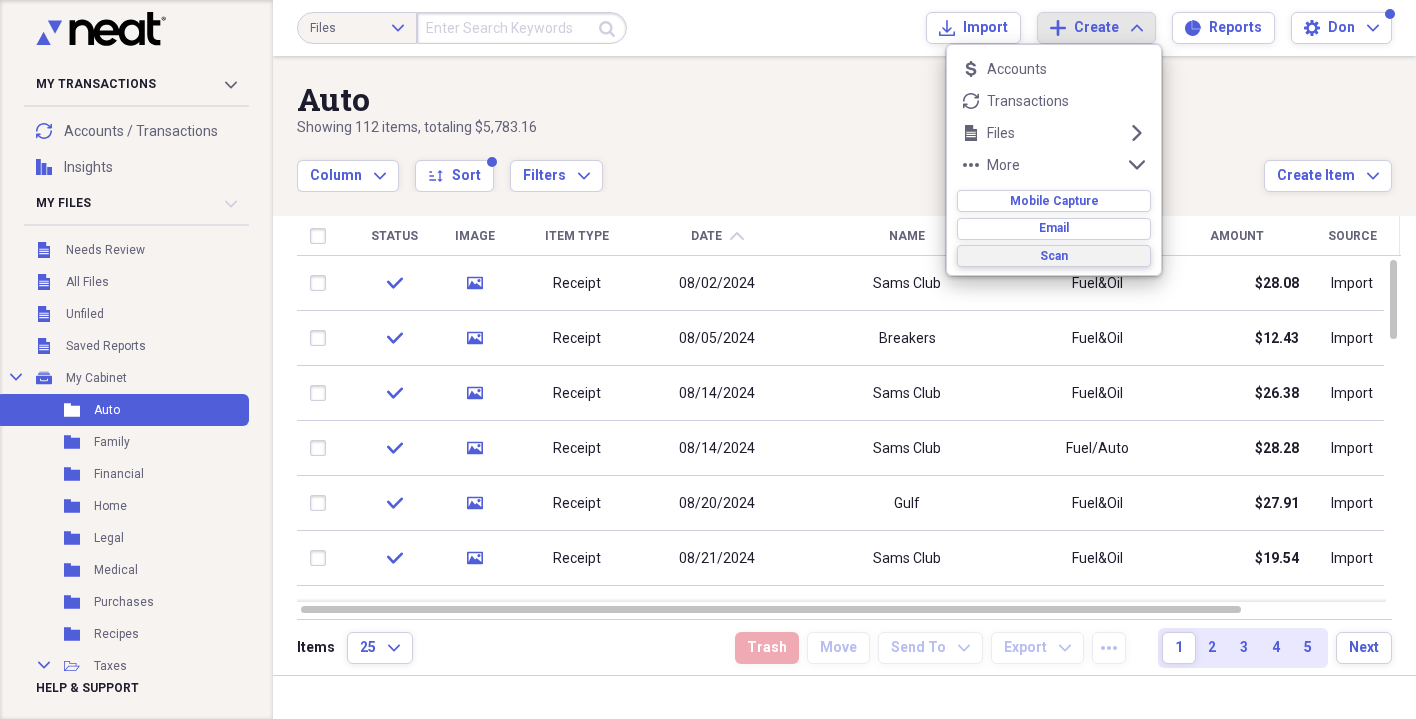 click on "Scan" at bounding box center (1054, 256) 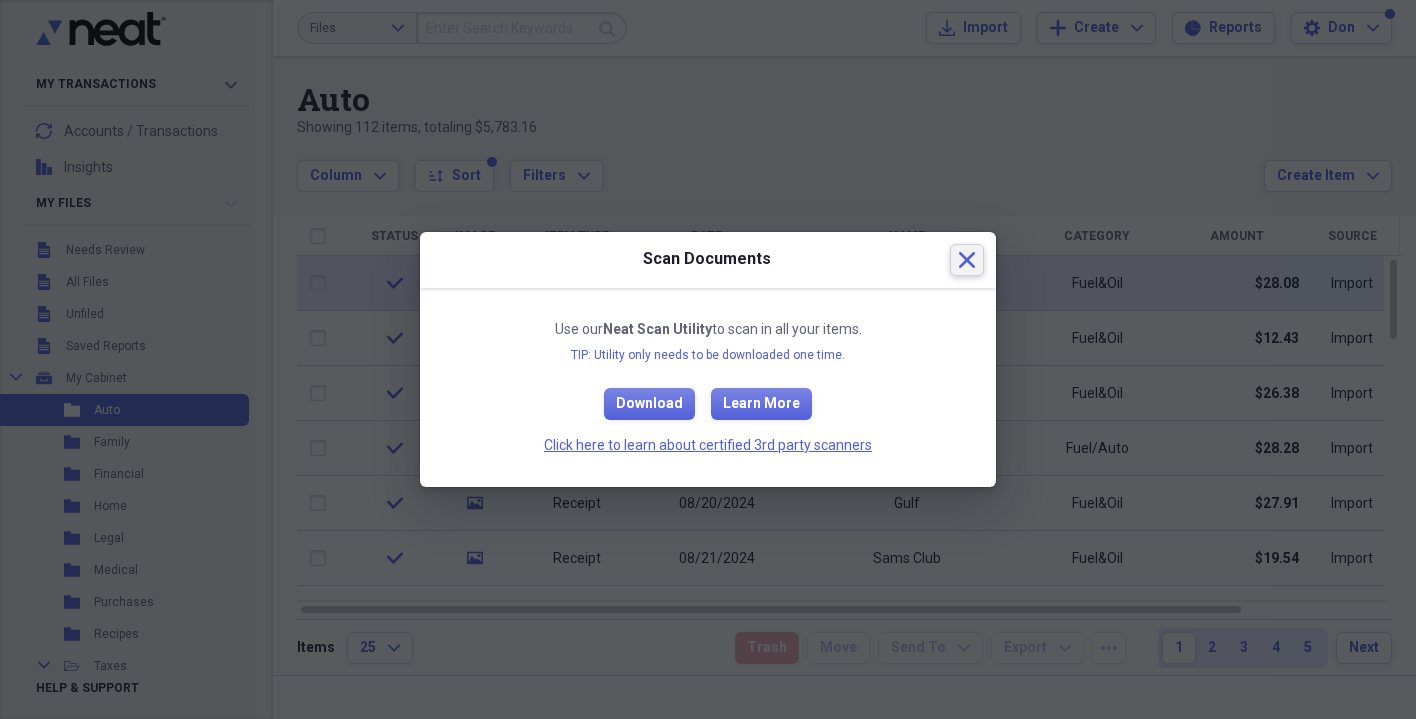 click 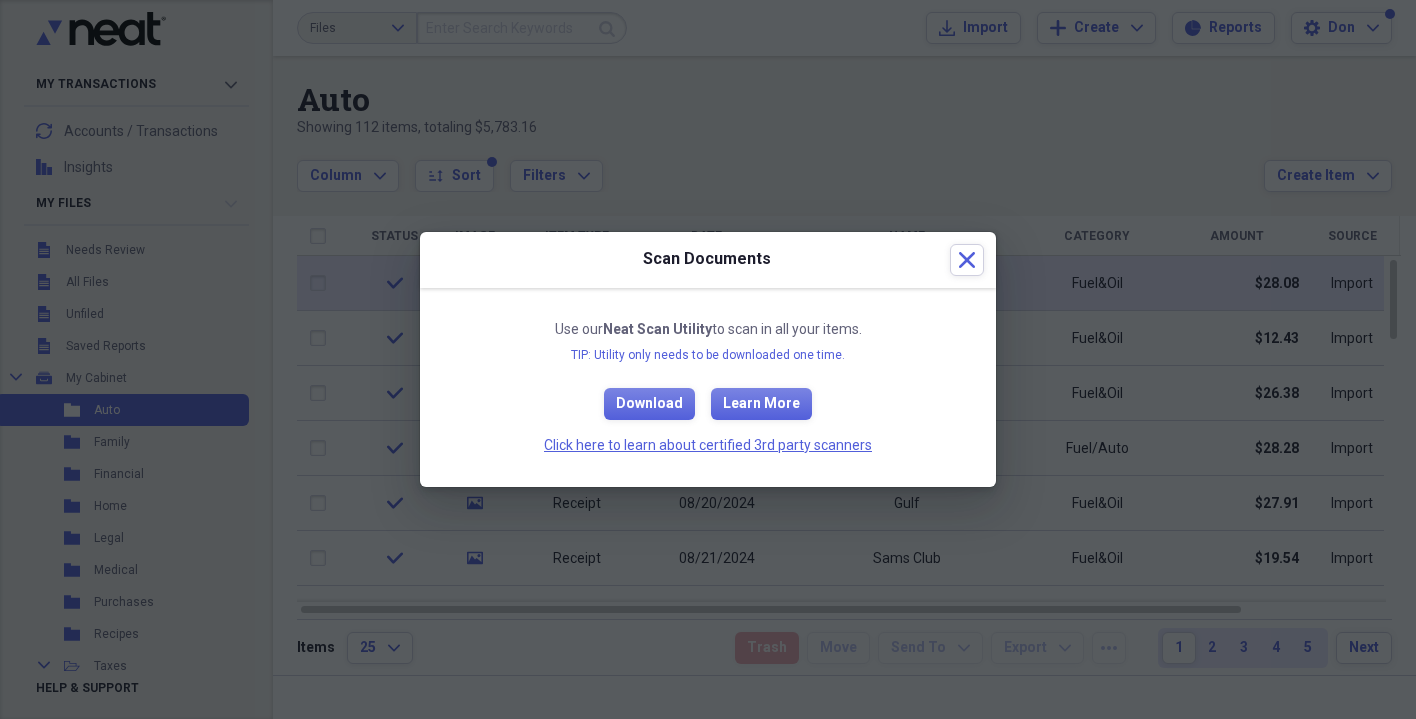 click on "Sams Club" at bounding box center [907, 283] 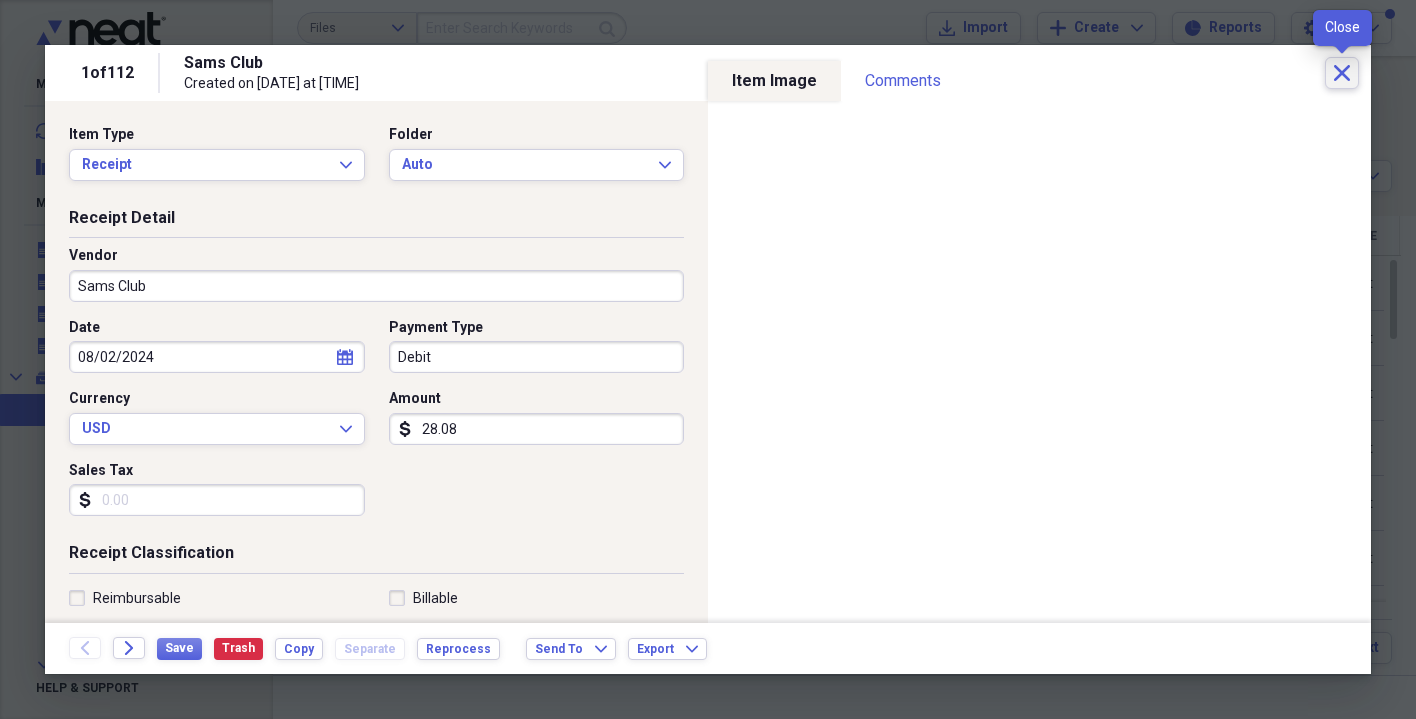click 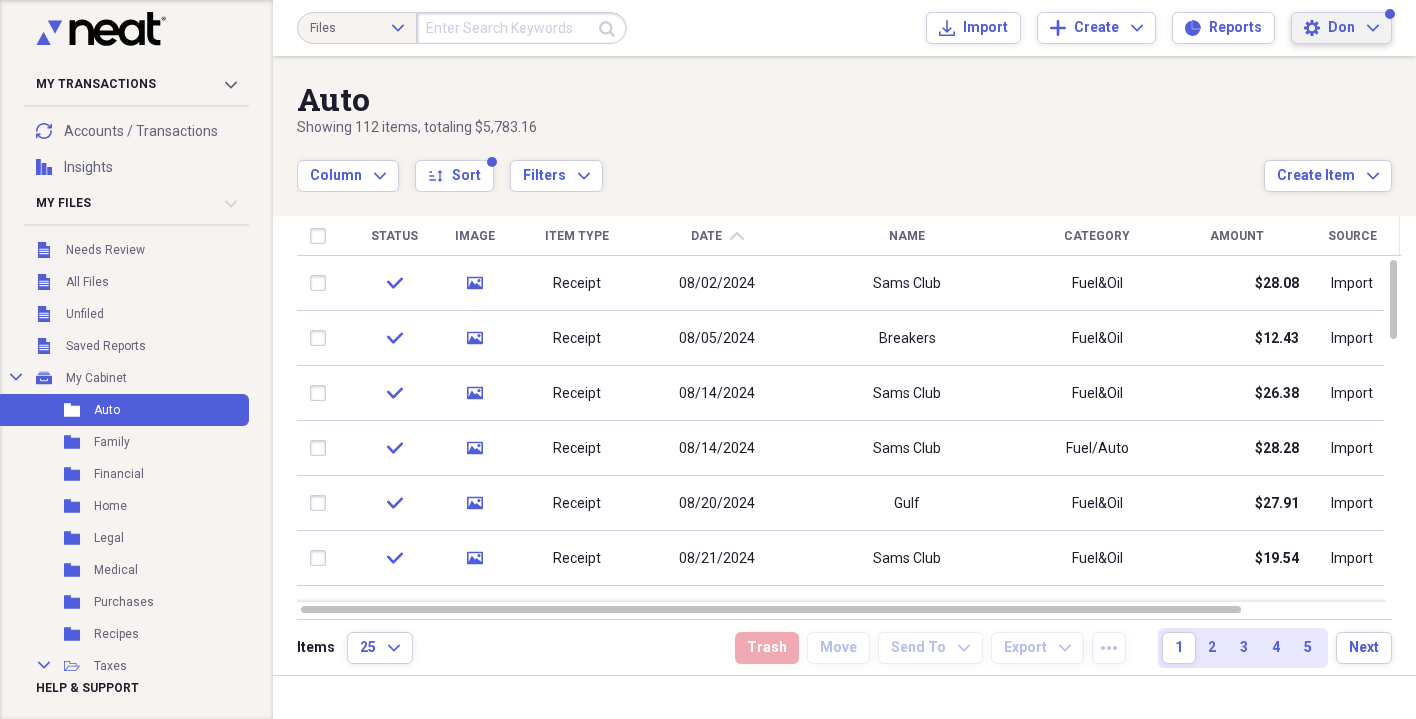 click on "Don" at bounding box center [1341, 28] 